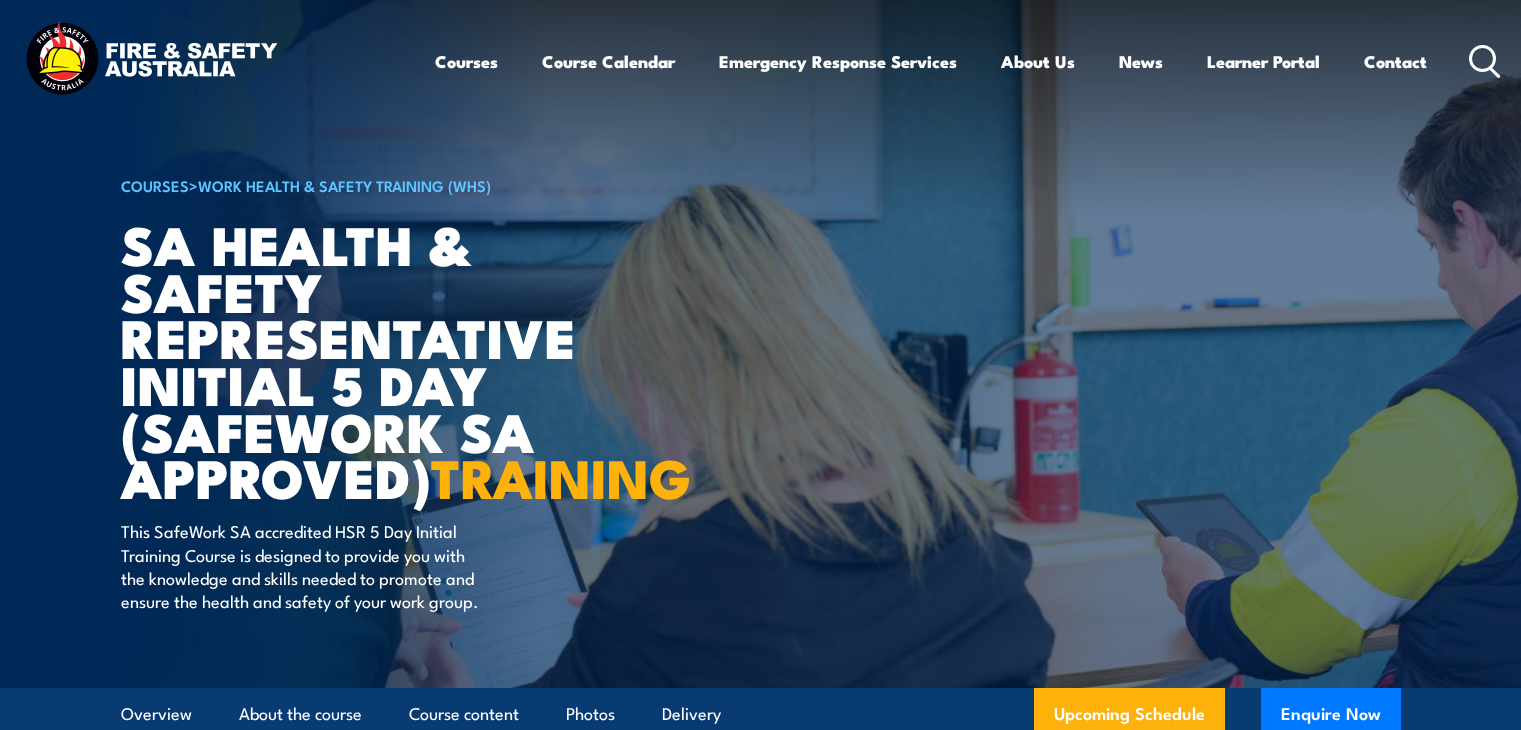 scroll, scrollTop: 0, scrollLeft: 0, axis: both 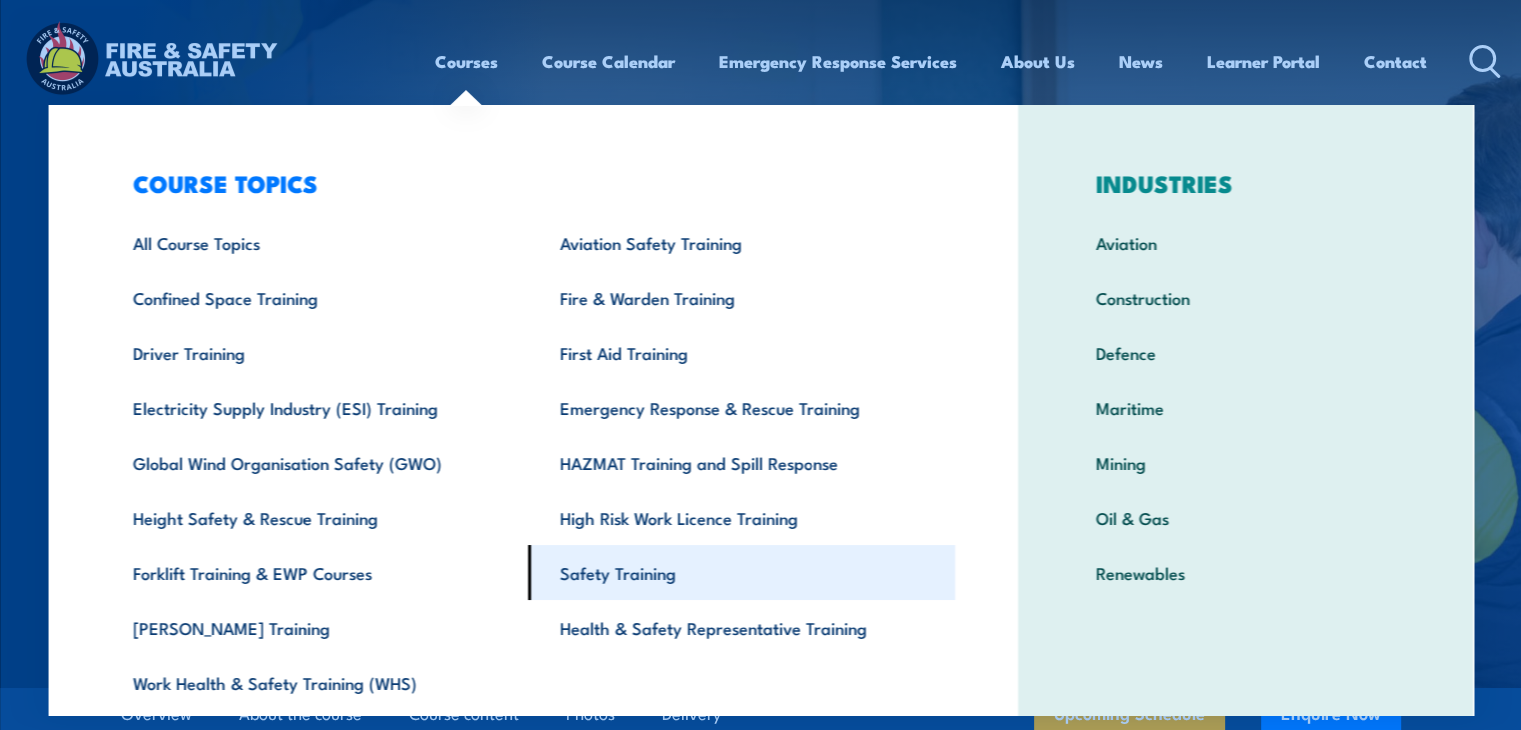 click on "Safety Training" at bounding box center (741, 572) 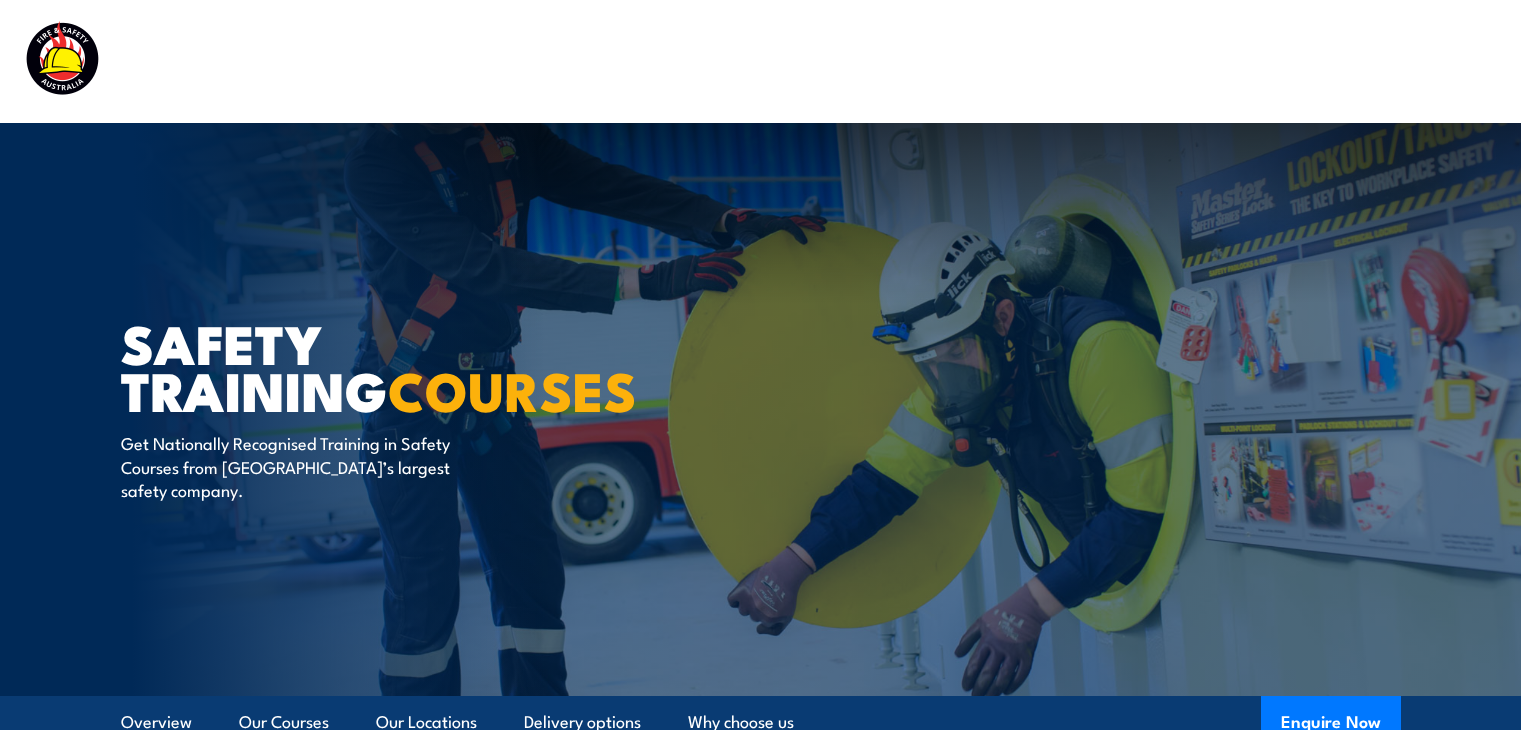scroll, scrollTop: 0, scrollLeft: 0, axis: both 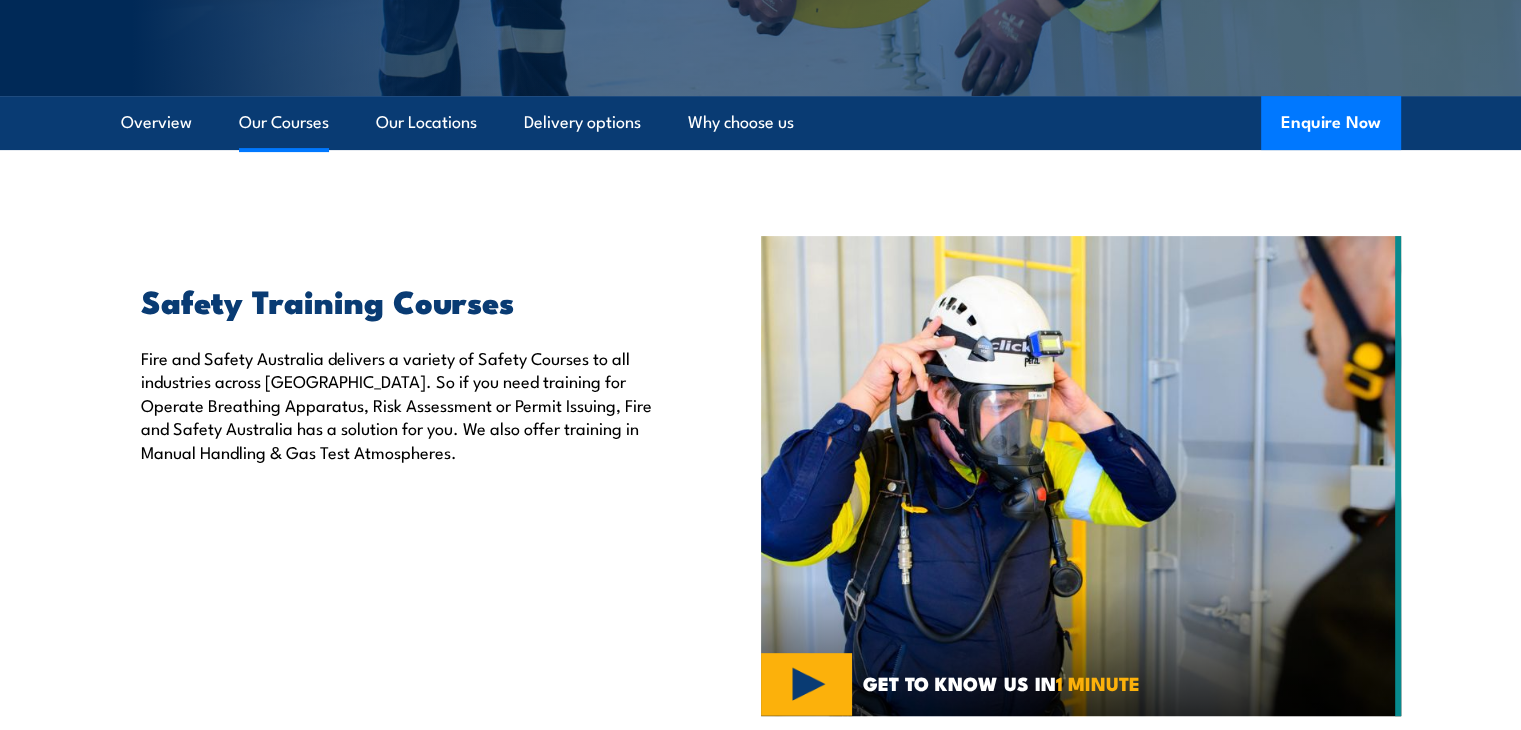 click on "Our Courses" at bounding box center (284, 122) 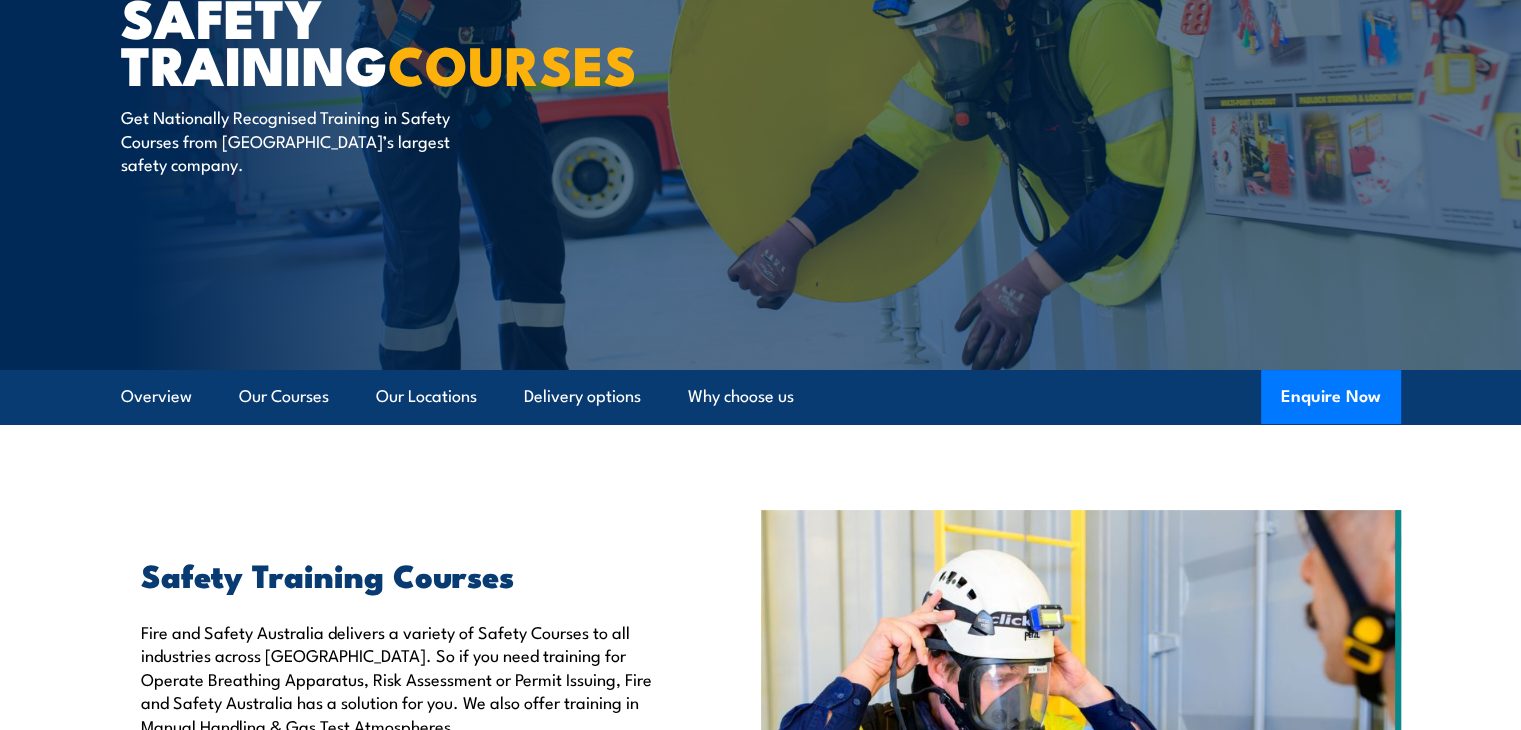 scroll, scrollTop: 0, scrollLeft: 0, axis: both 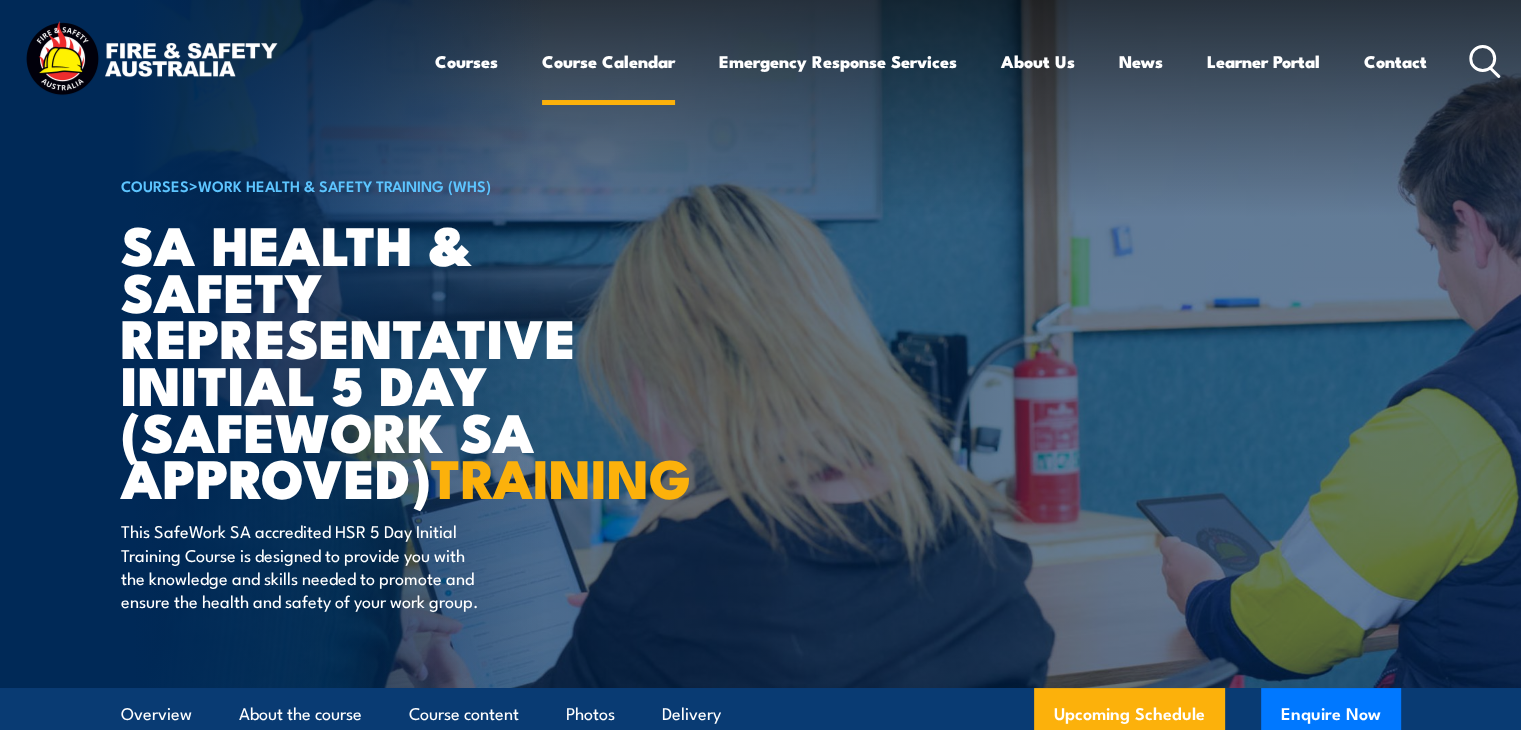 click on "Course Calendar" at bounding box center [608, 61] 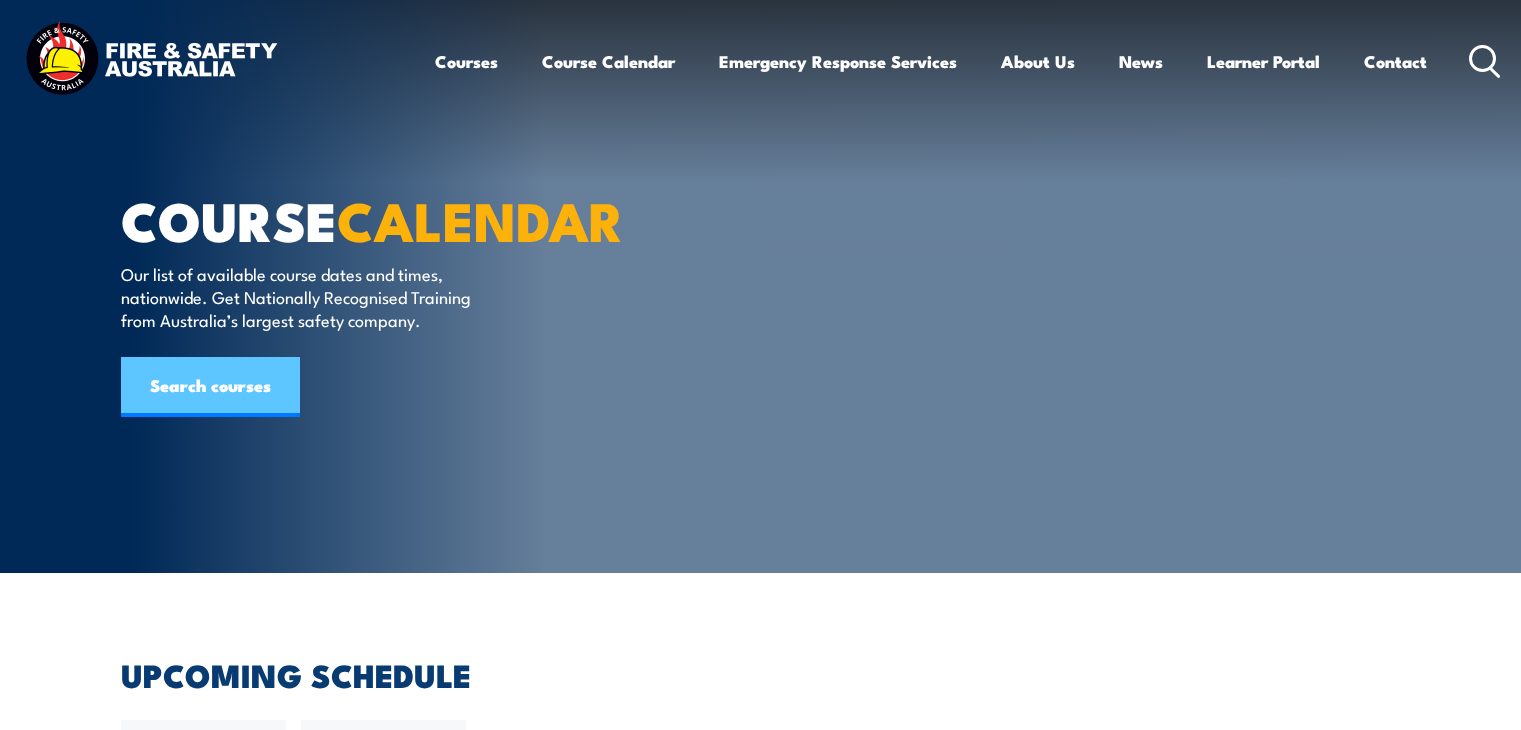 scroll, scrollTop: 0, scrollLeft: 0, axis: both 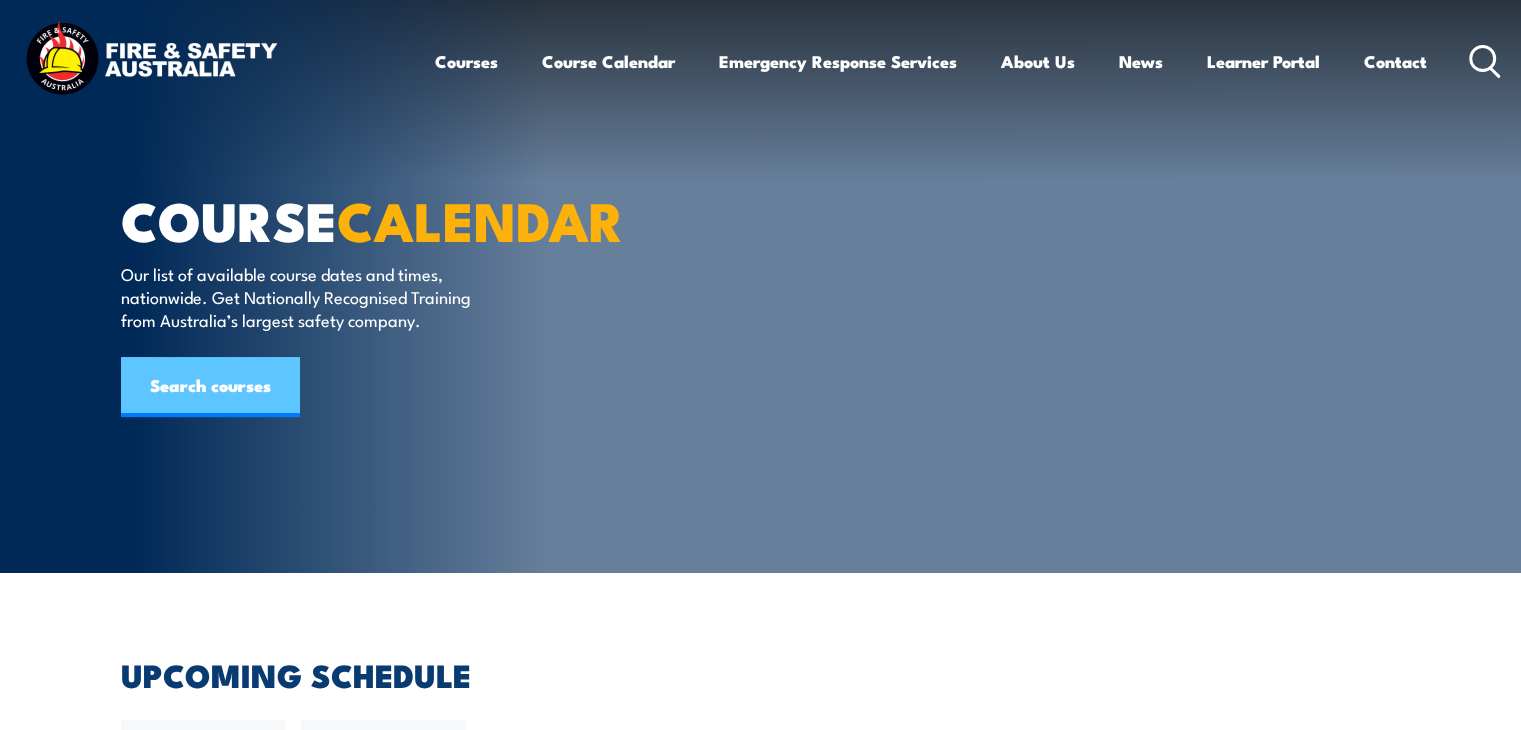 click on "Search courses" at bounding box center (210, 387) 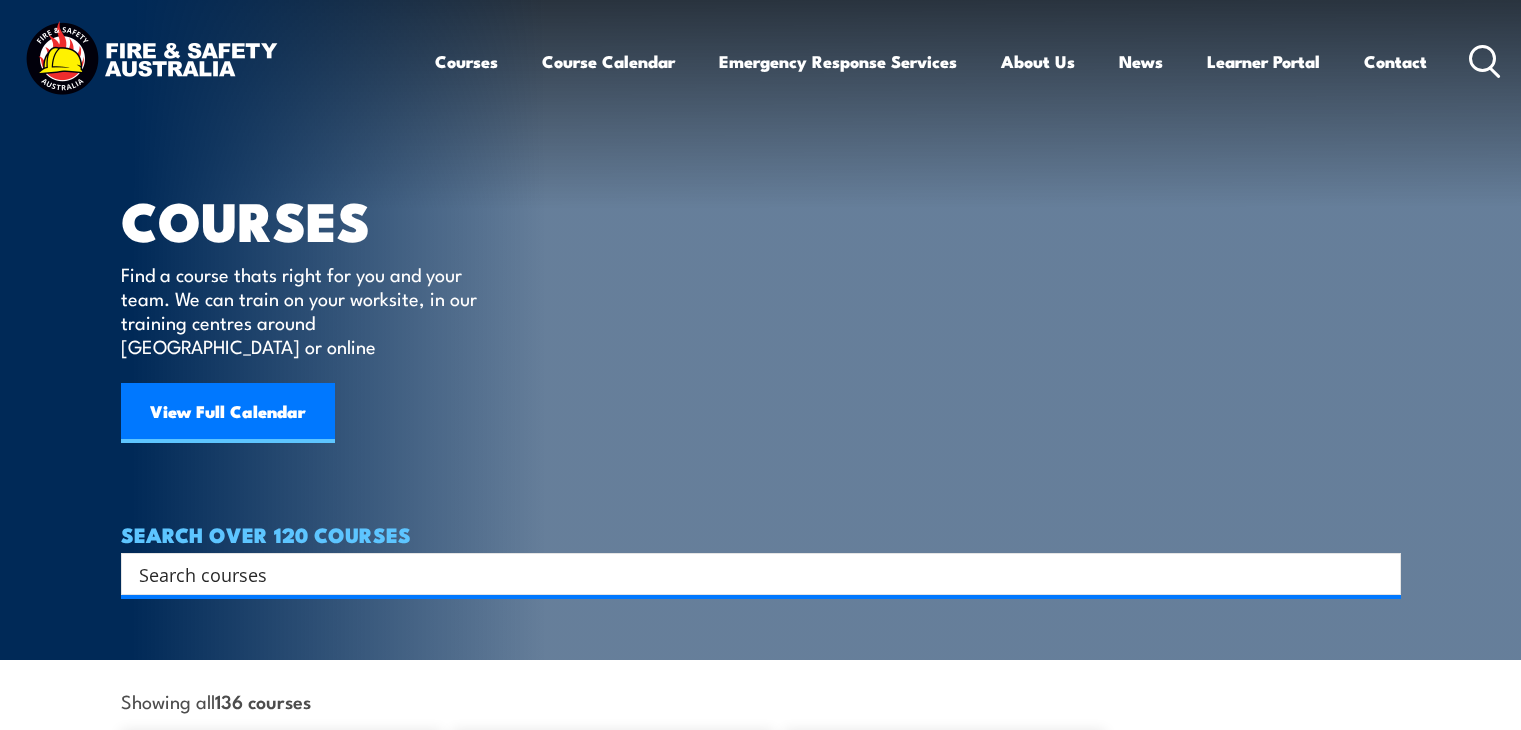 scroll, scrollTop: 0, scrollLeft: 0, axis: both 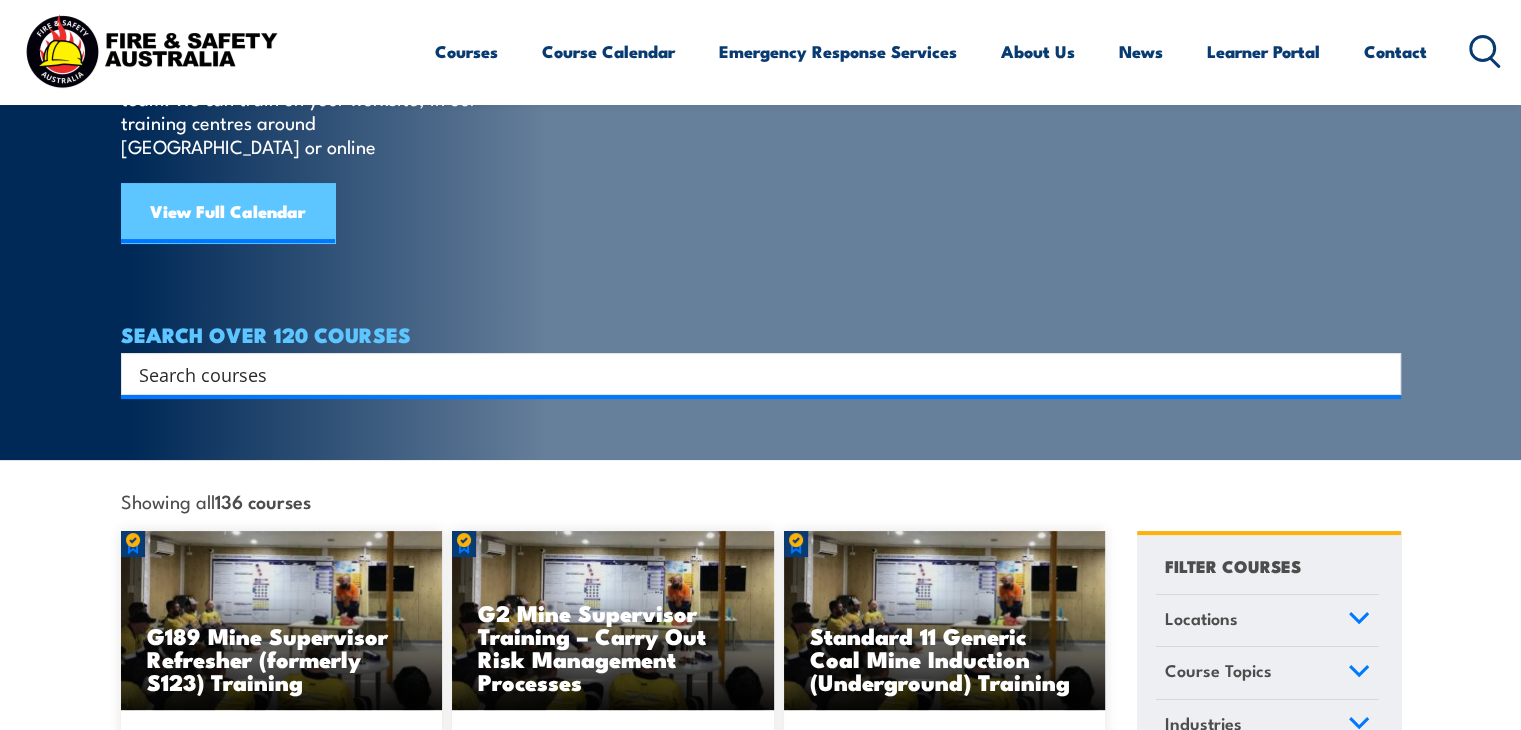 click on "View Full Calendar" at bounding box center (228, 213) 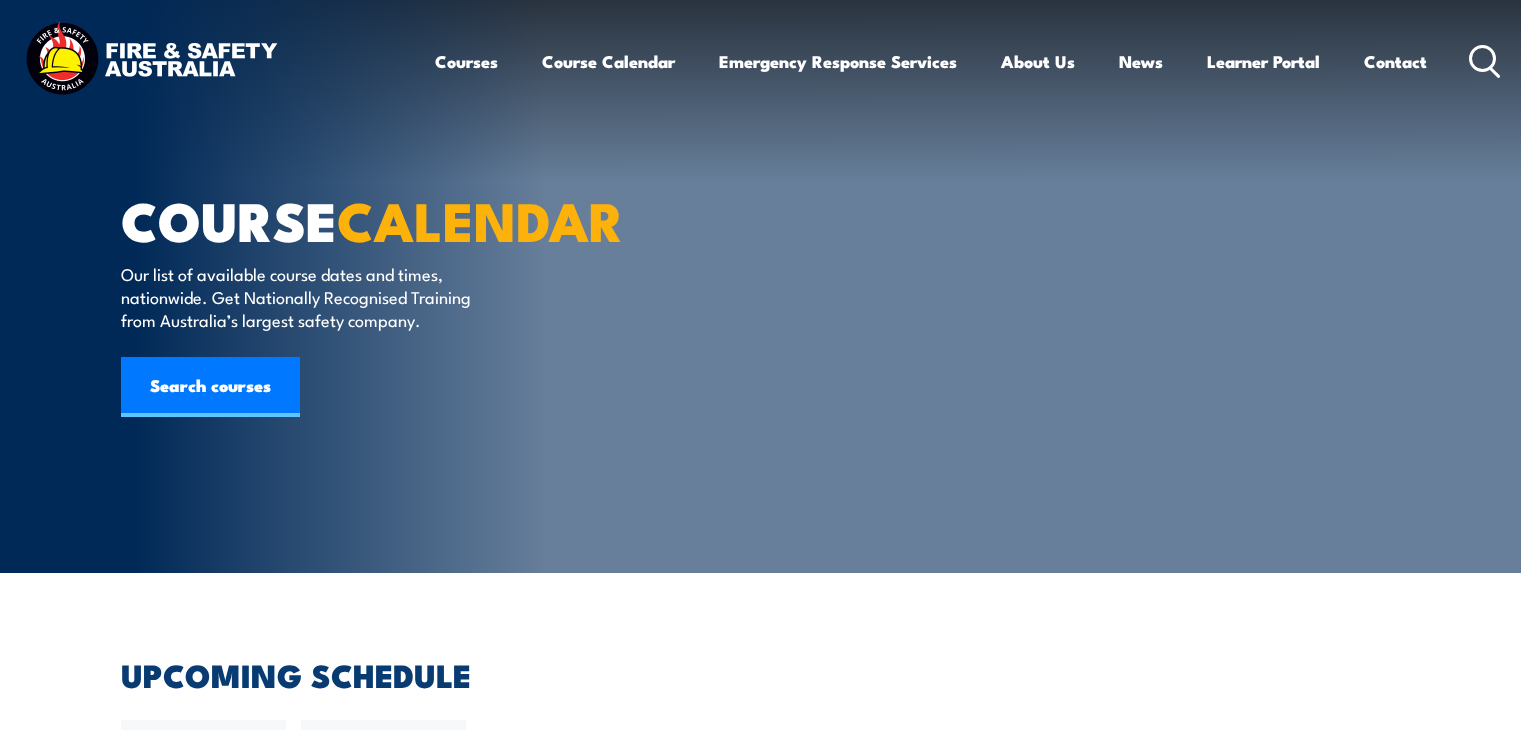 scroll, scrollTop: 0, scrollLeft: 0, axis: both 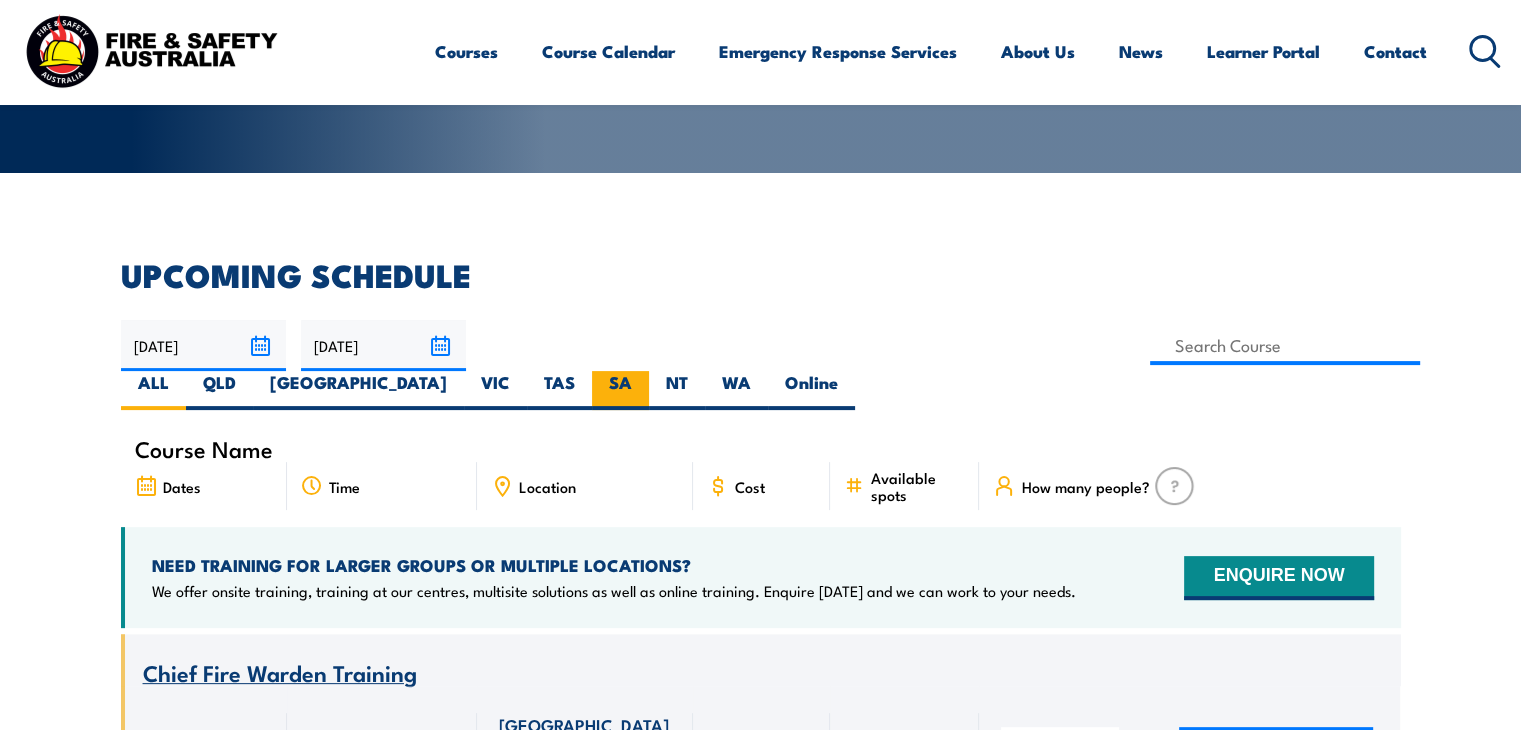 click on "SA" at bounding box center [620, 390] 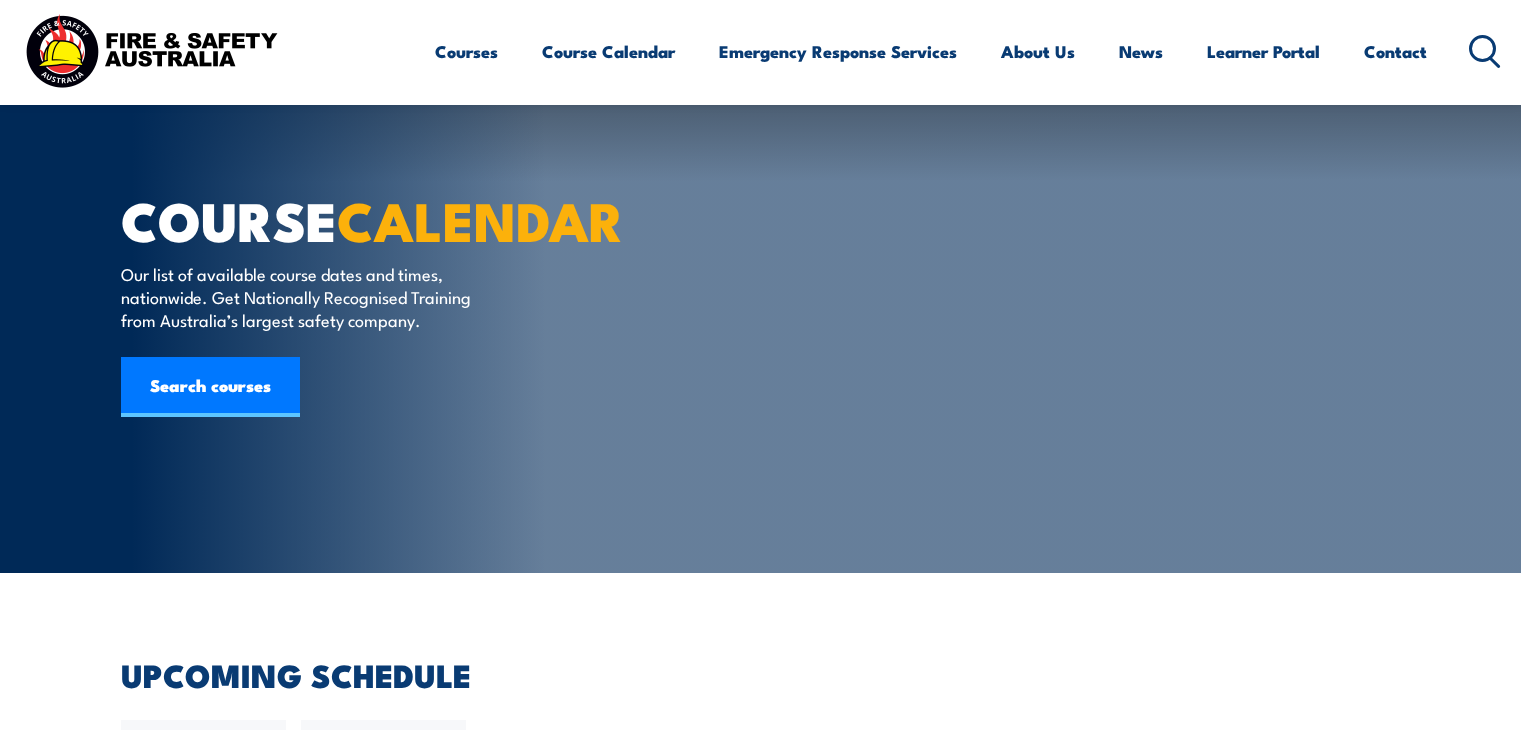 scroll, scrollTop: 648, scrollLeft: 0, axis: vertical 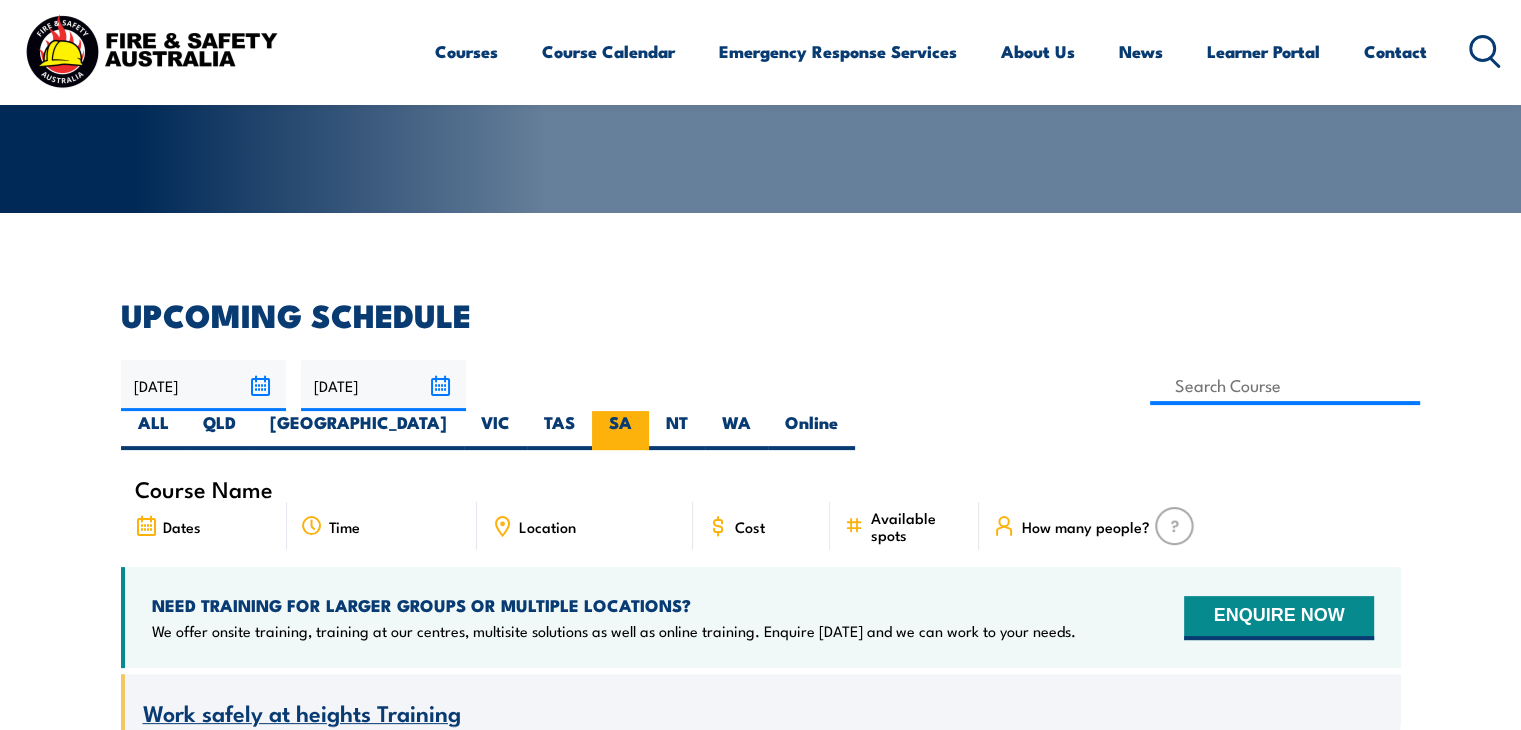 click on "SA" at bounding box center (620, 430) 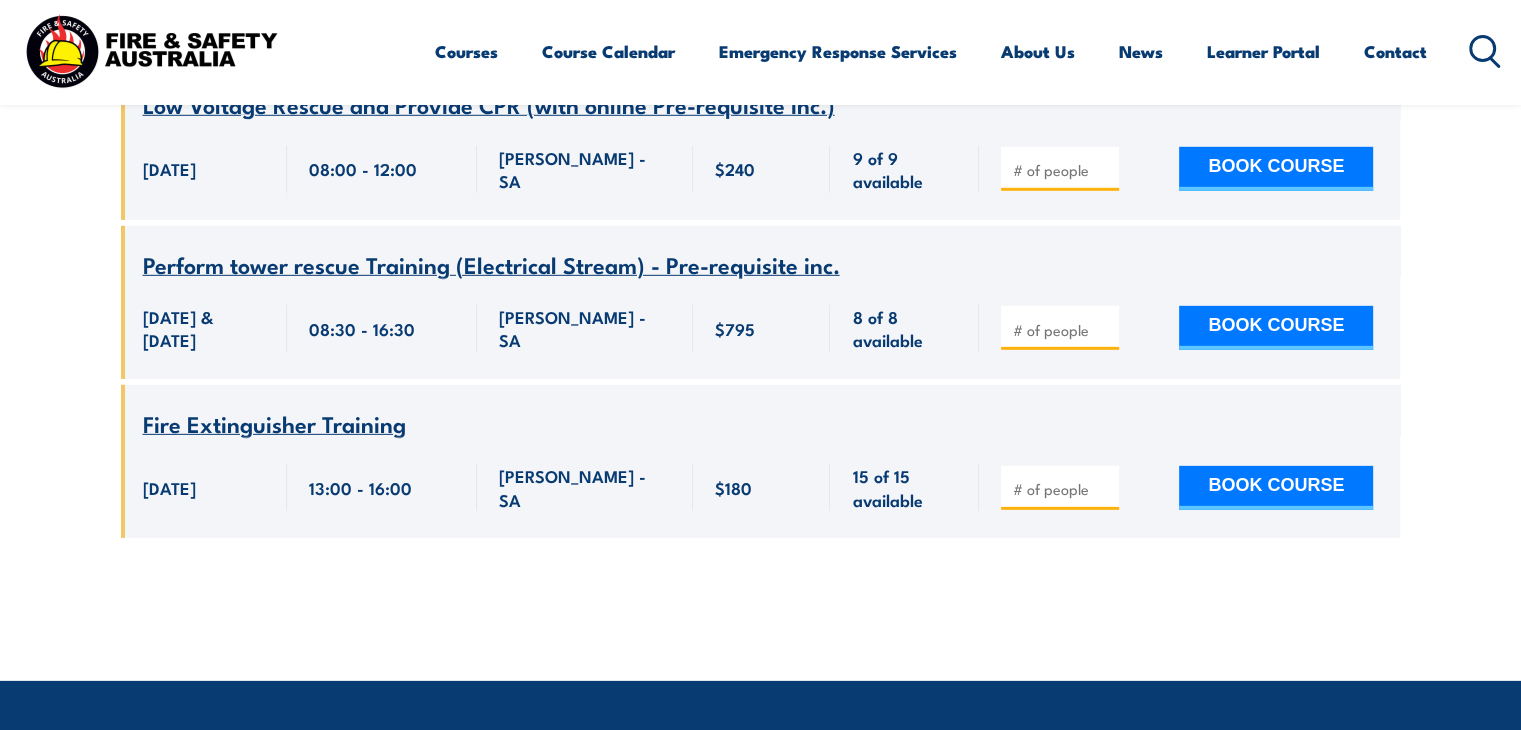 scroll, scrollTop: 13860, scrollLeft: 0, axis: vertical 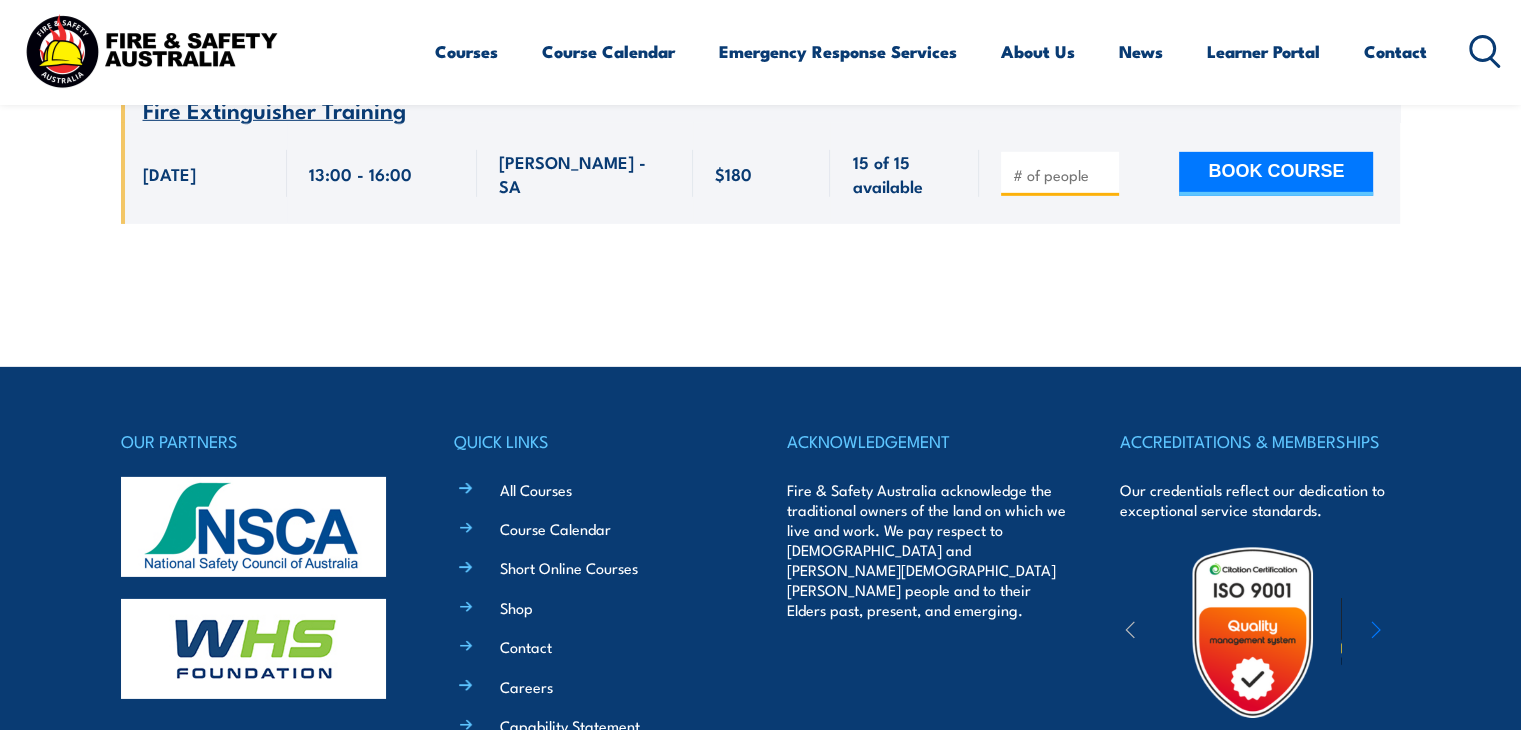 click on "Fire Extinguisher Training" at bounding box center (274, 109) 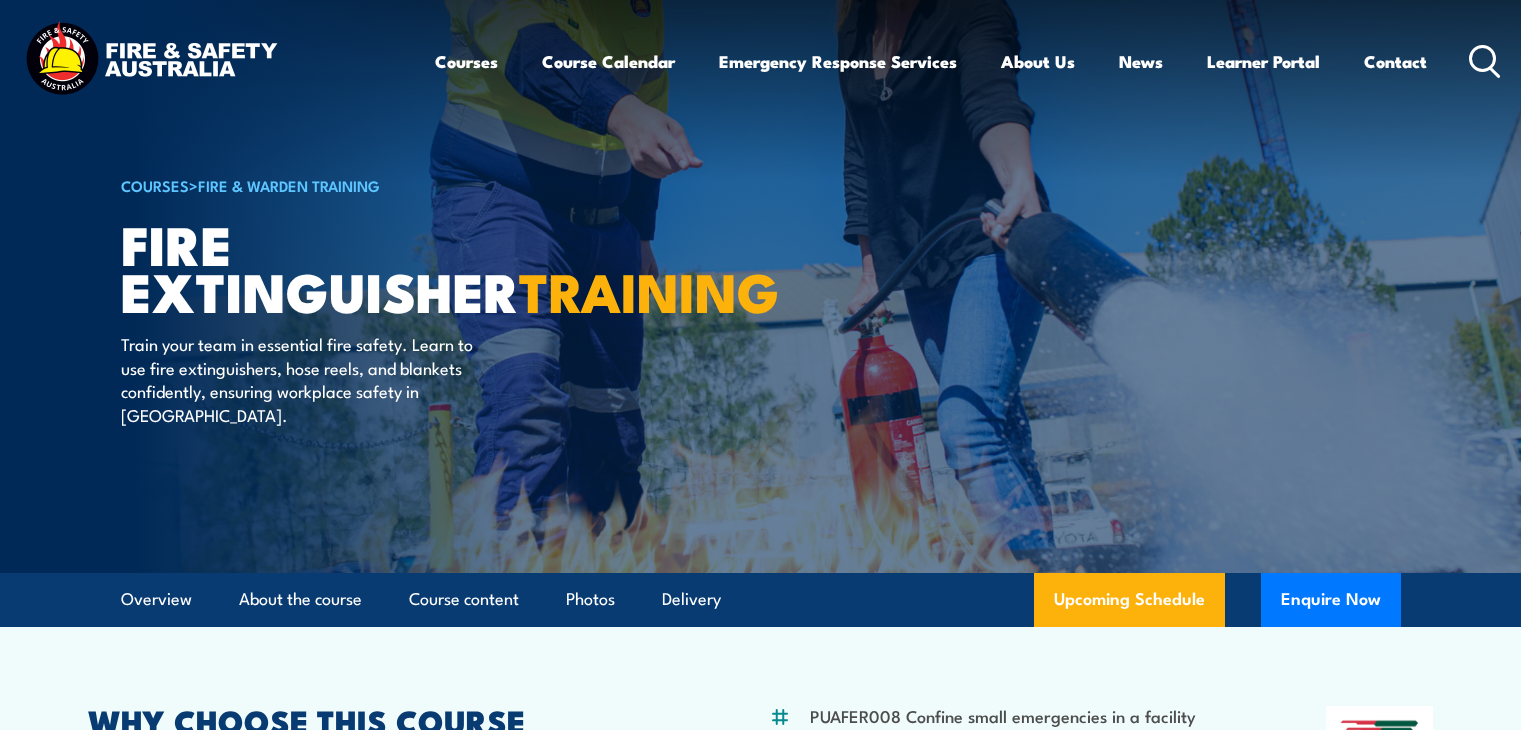 scroll, scrollTop: 0, scrollLeft: 0, axis: both 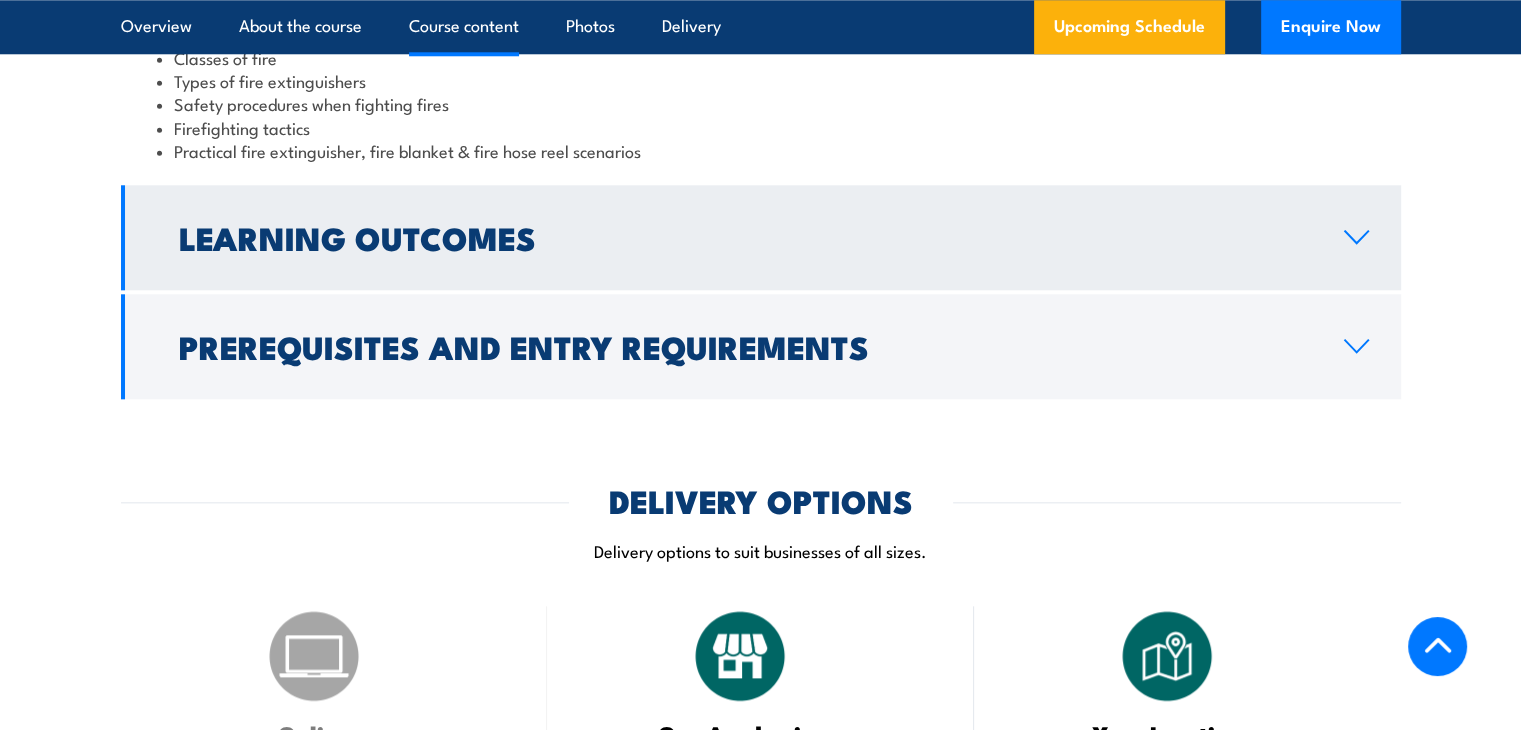 click on "Learning Outcomes" at bounding box center [745, 237] 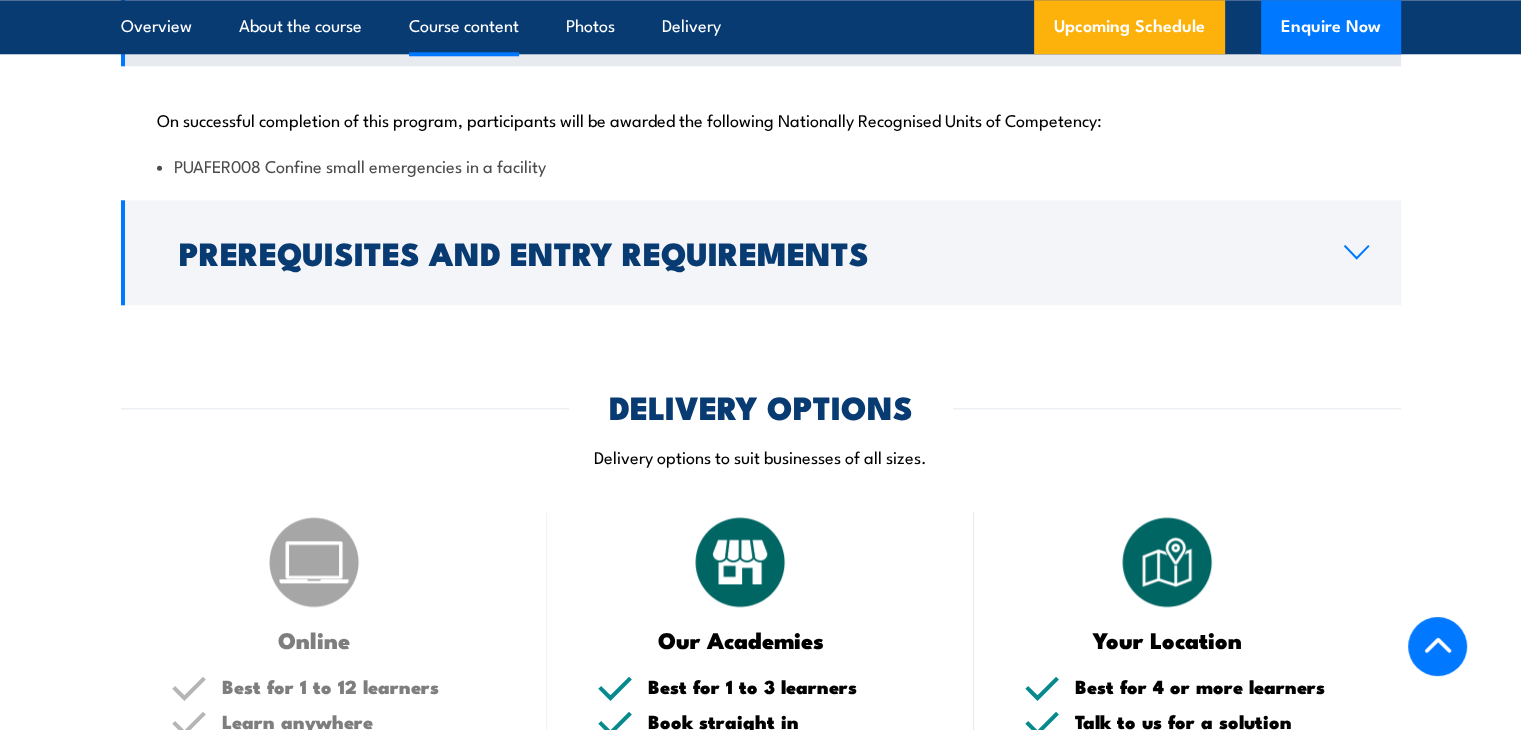 scroll, scrollTop: 2064, scrollLeft: 0, axis: vertical 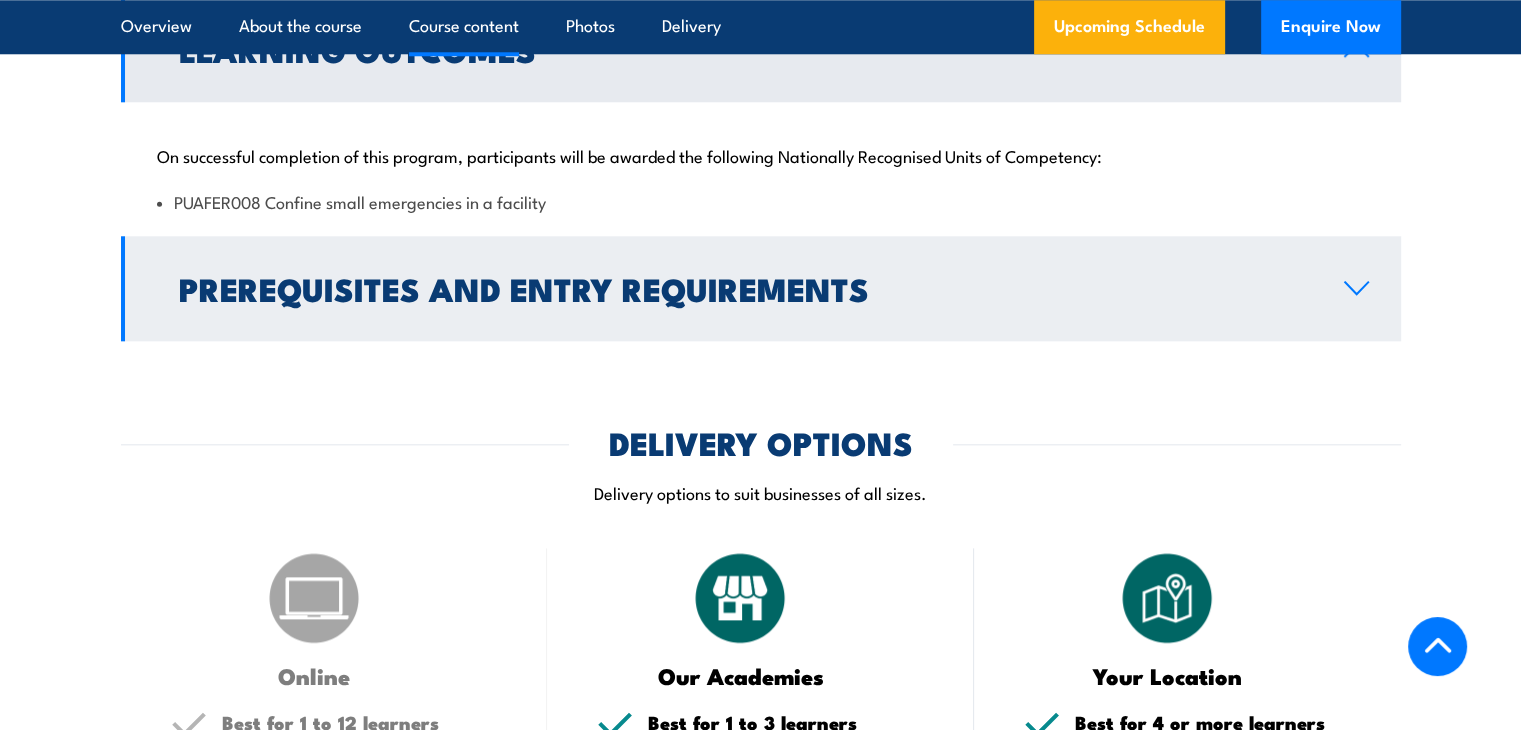 click on "Prerequisites and Entry Requirements" at bounding box center [745, 288] 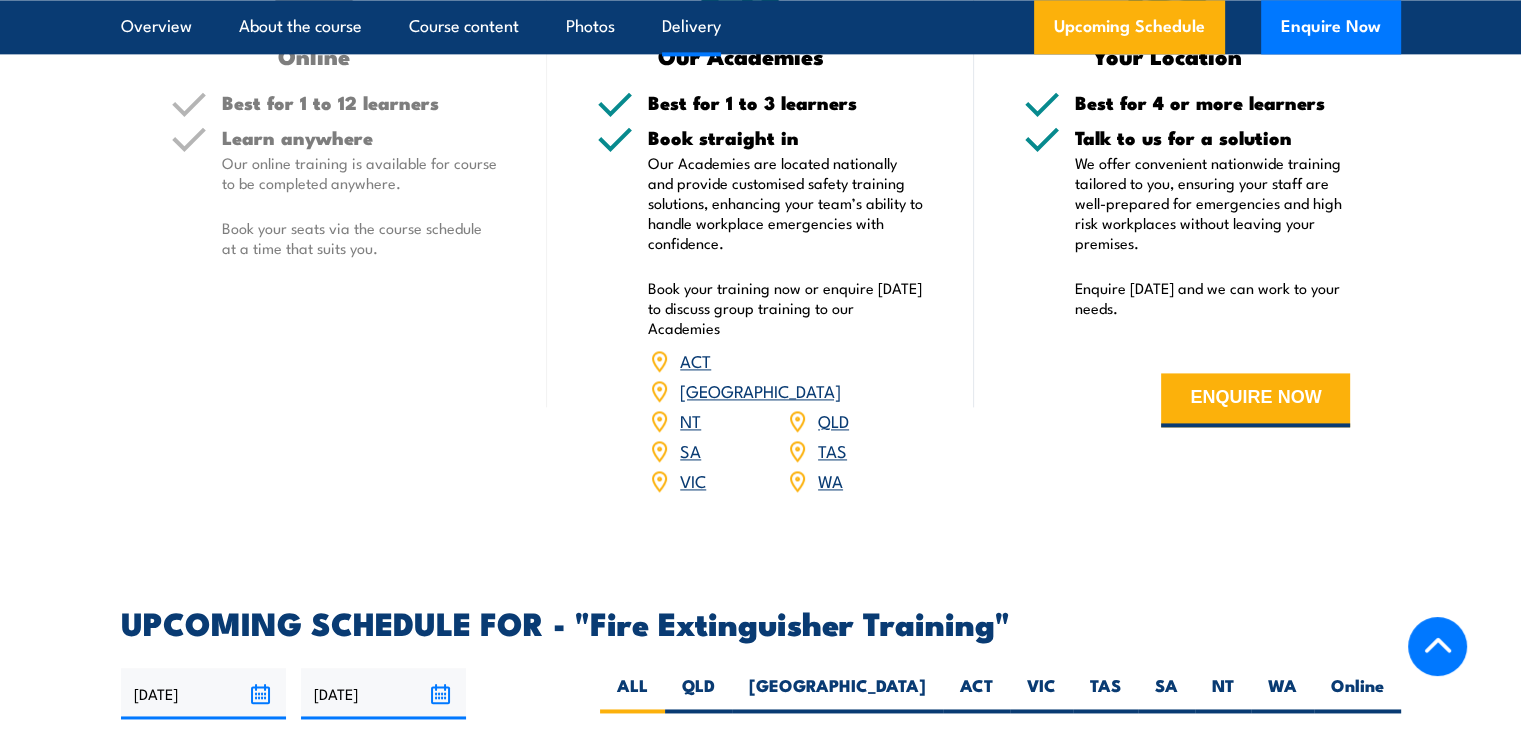 scroll, scrollTop: 3164, scrollLeft: 0, axis: vertical 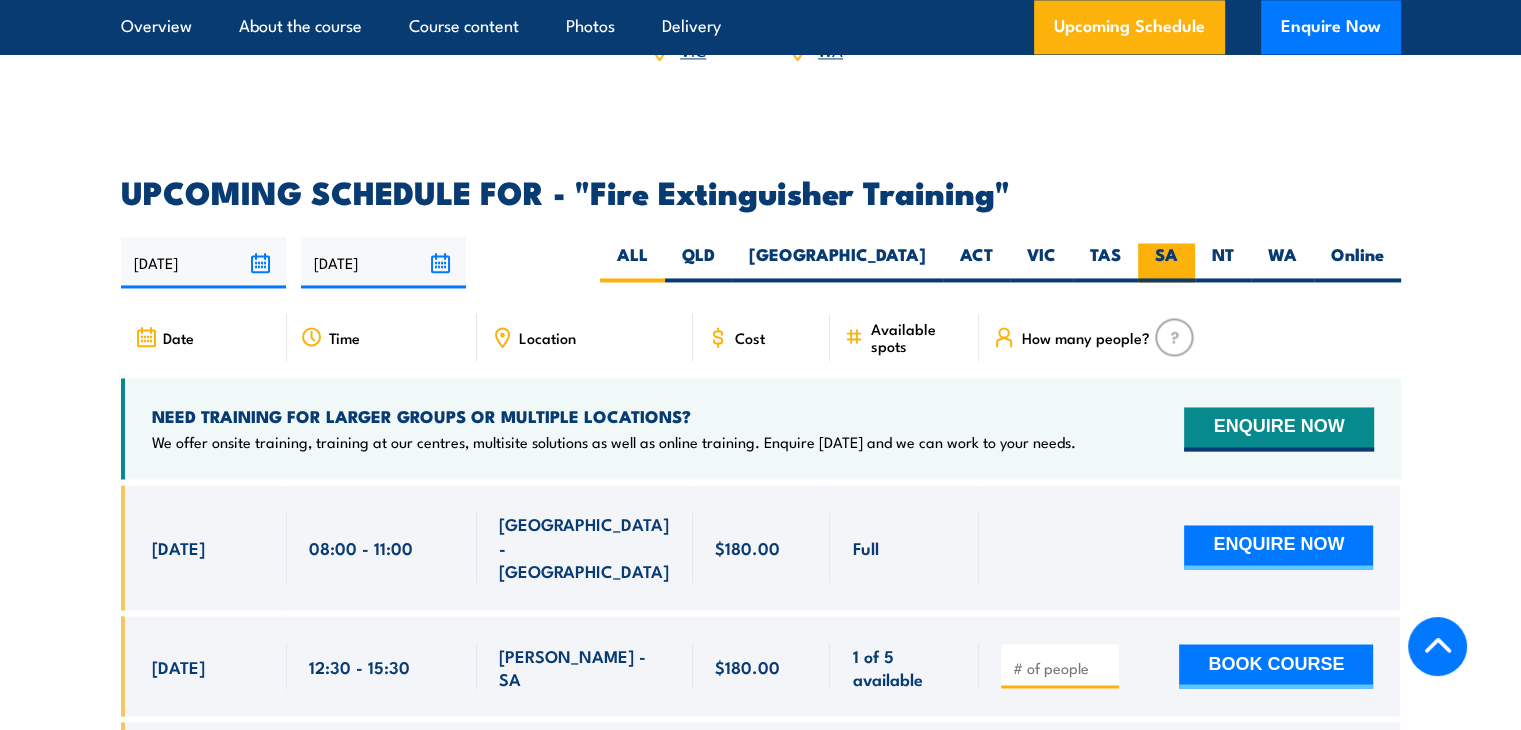 click on "SA" at bounding box center (1166, 262) 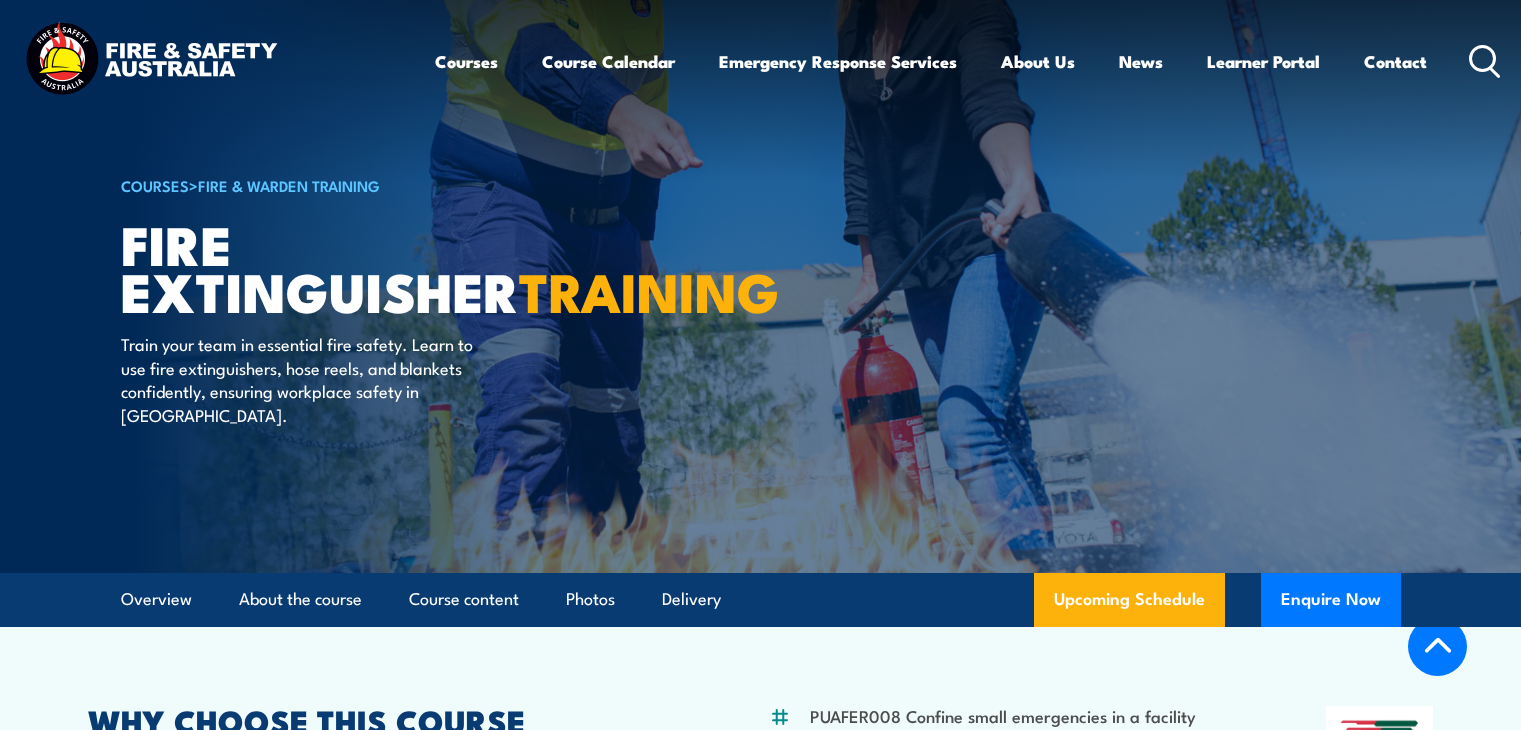 scroll, scrollTop: 2684, scrollLeft: 0, axis: vertical 